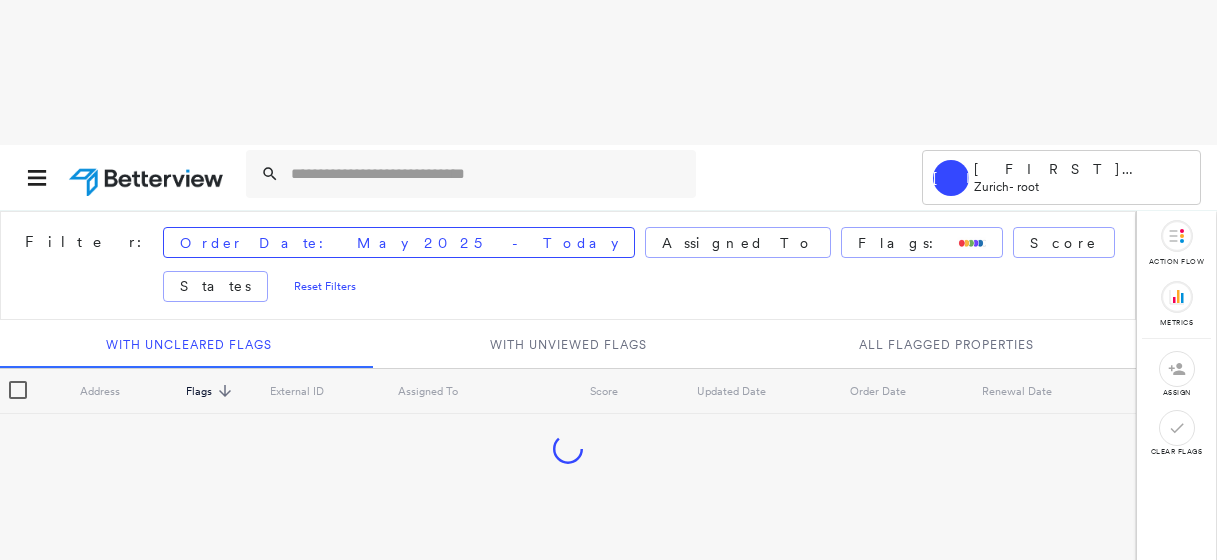 scroll, scrollTop: 0, scrollLeft: 0, axis: both 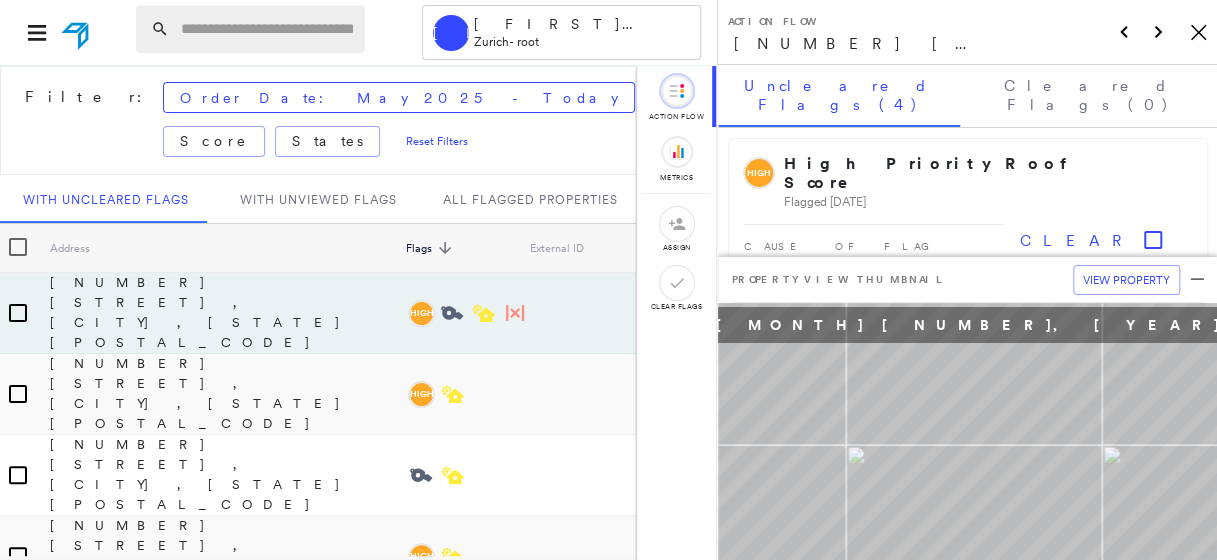 click at bounding box center [267, 29] 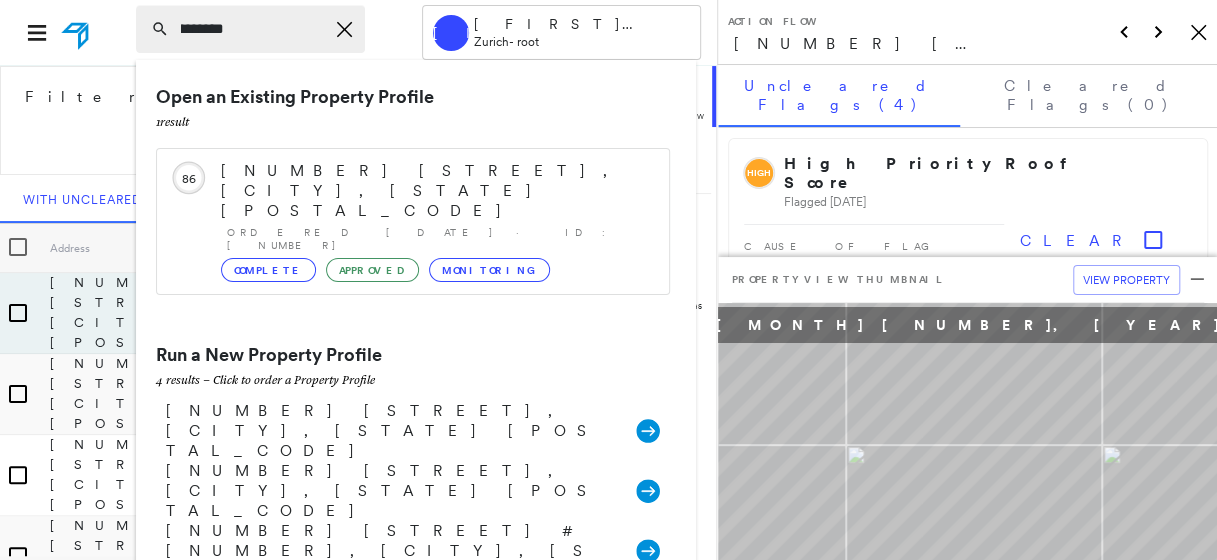 scroll, scrollTop: 0, scrollLeft: 149, axis: horizontal 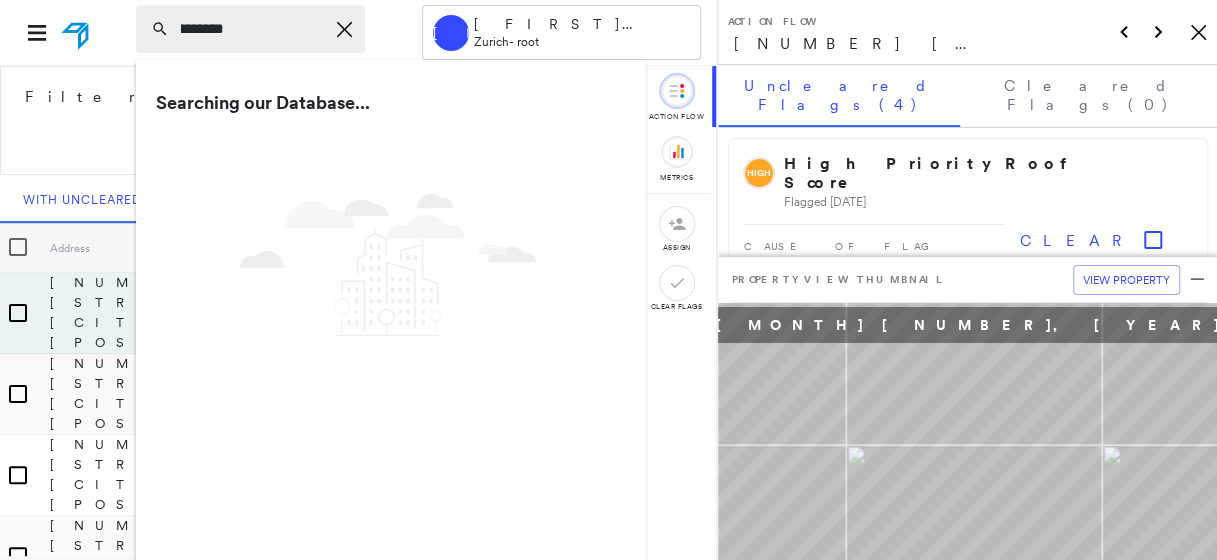 type on "**********" 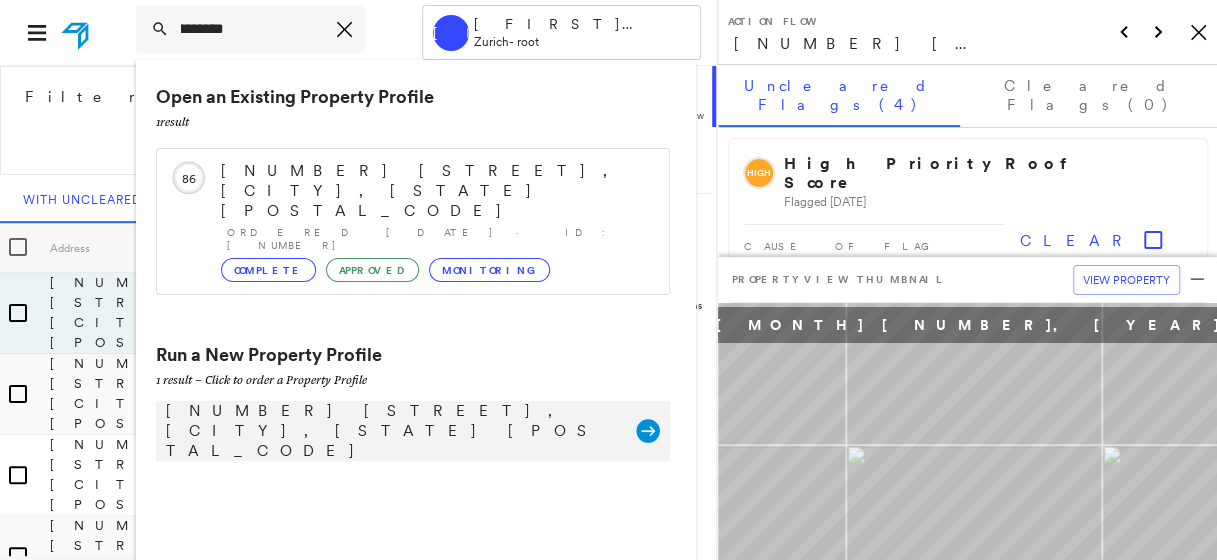 scroll, scrollTop: 0, scrollLeft: 0, axis: both 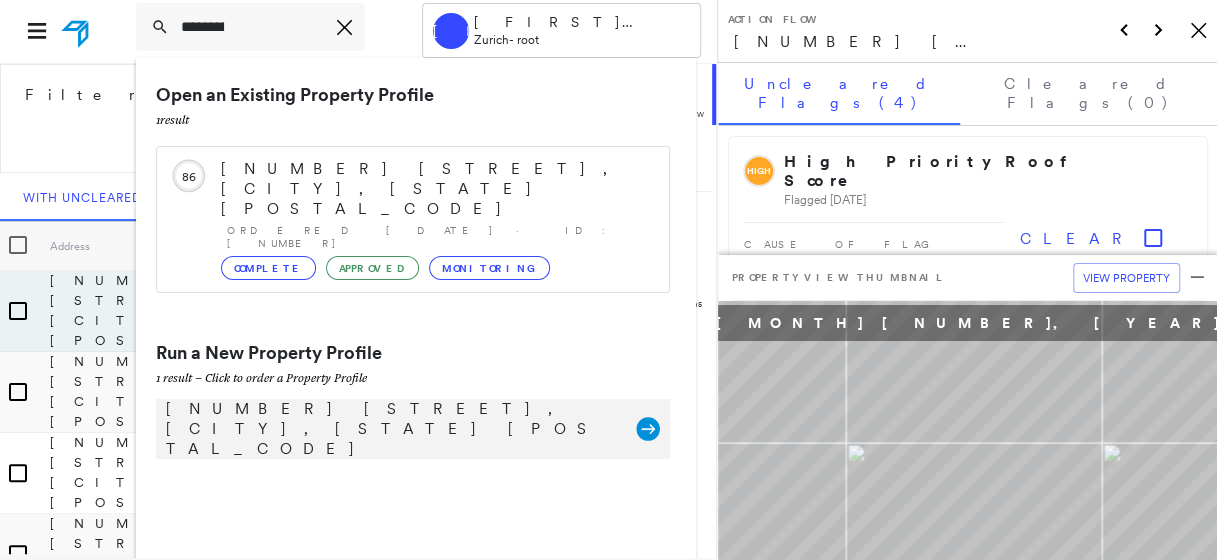 click on "[NUMBER] [STREET], [CITY], [STATE] [POSTAL_CODE]" at bounding box center (391, 429) 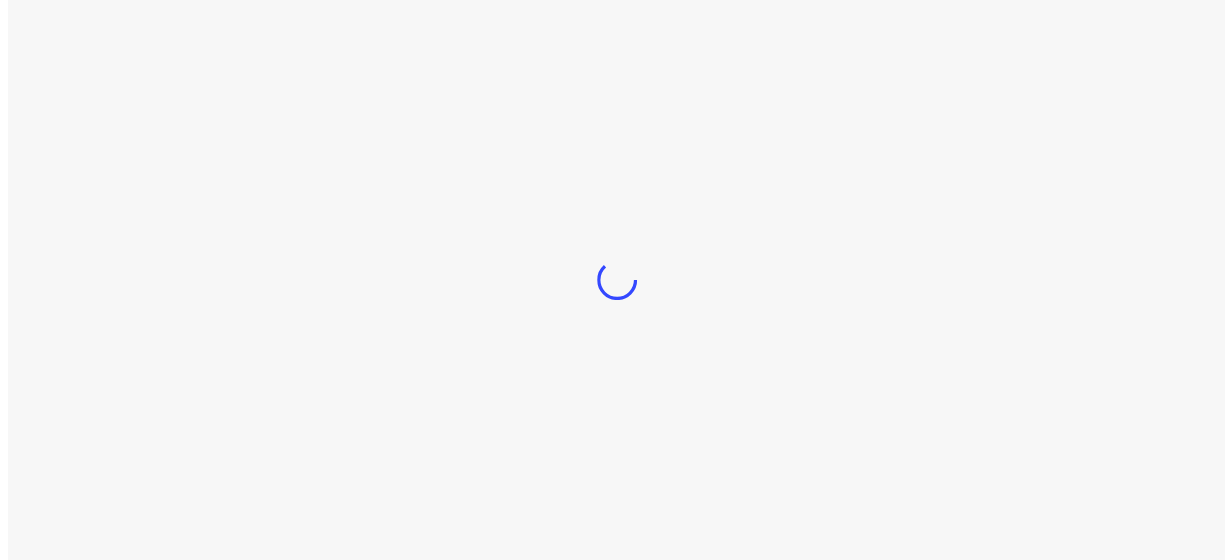 scroll, scrollTop: 0, scrollLeft: 0, axis: both 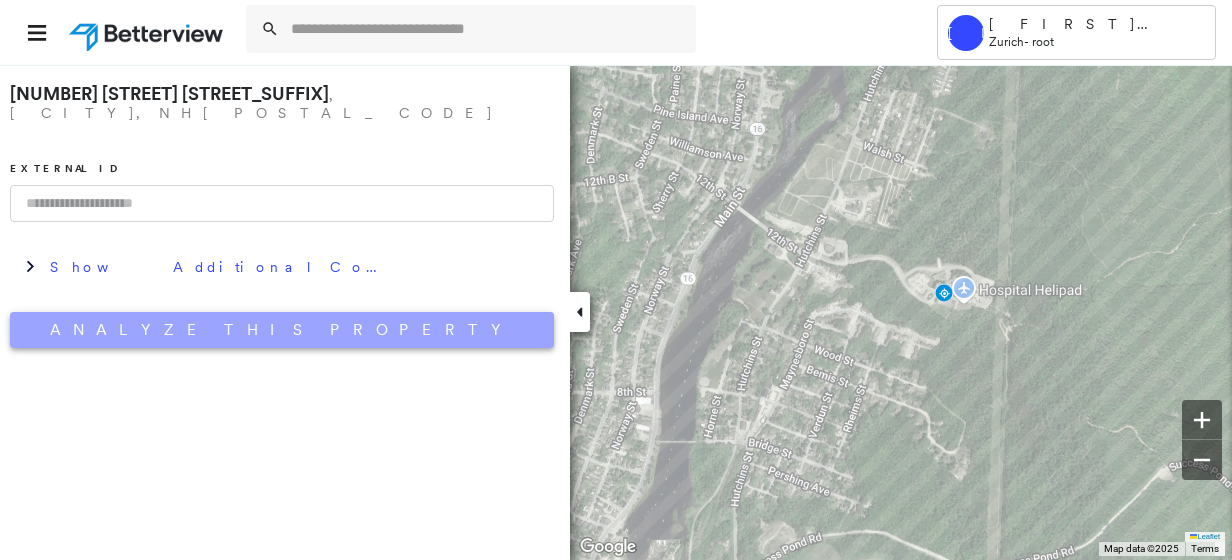 click on "Analyze This Property" at bounding box center [282, 330] 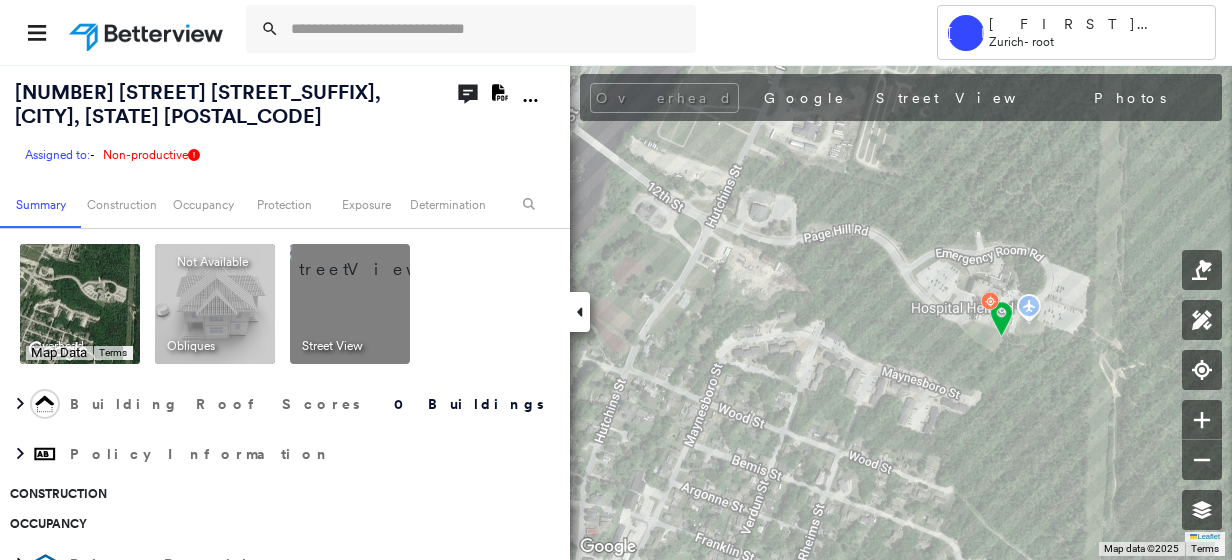 drag, startPoint x: 562, startPoint y: 258, endPoint x: 568, endPoint y: 301, distance: 43.416588 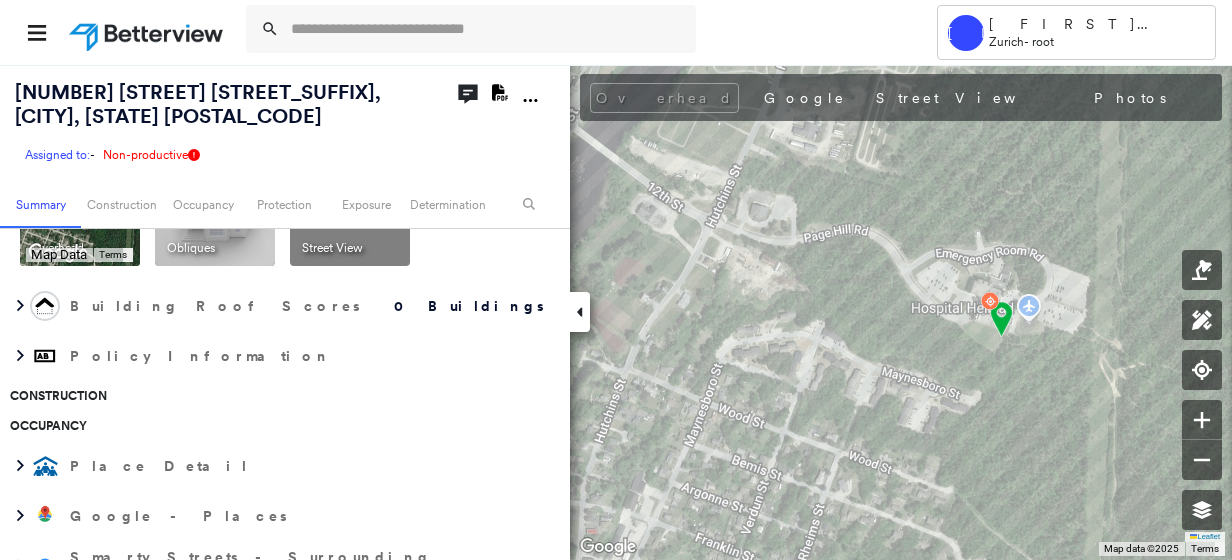 scroll, scrollTop: 94, scrollLeft: 0, axis: vertical 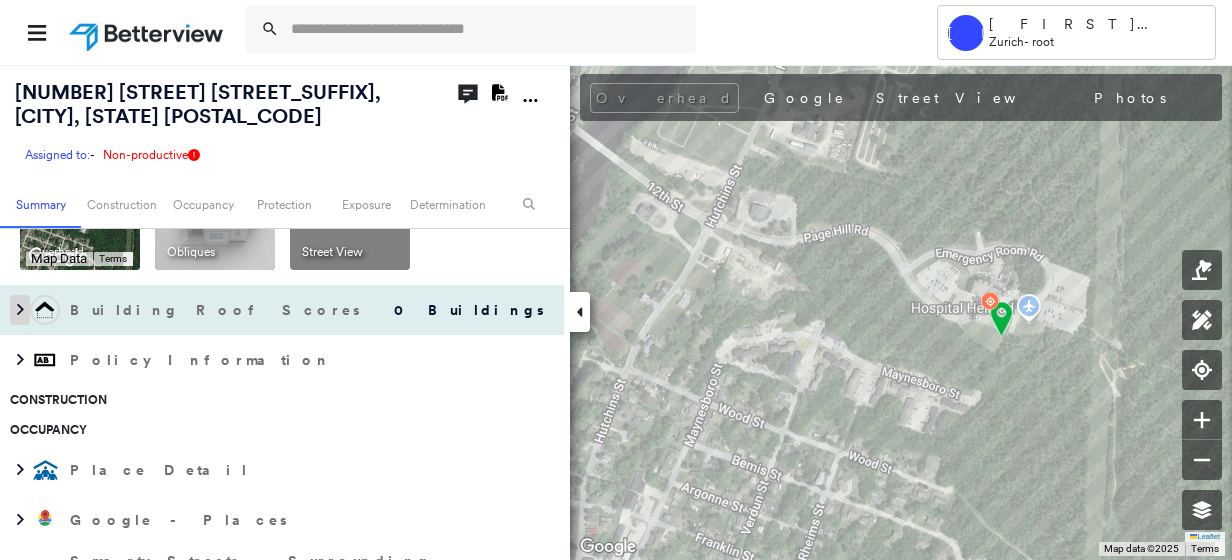 click at bounding box center [20, 310] 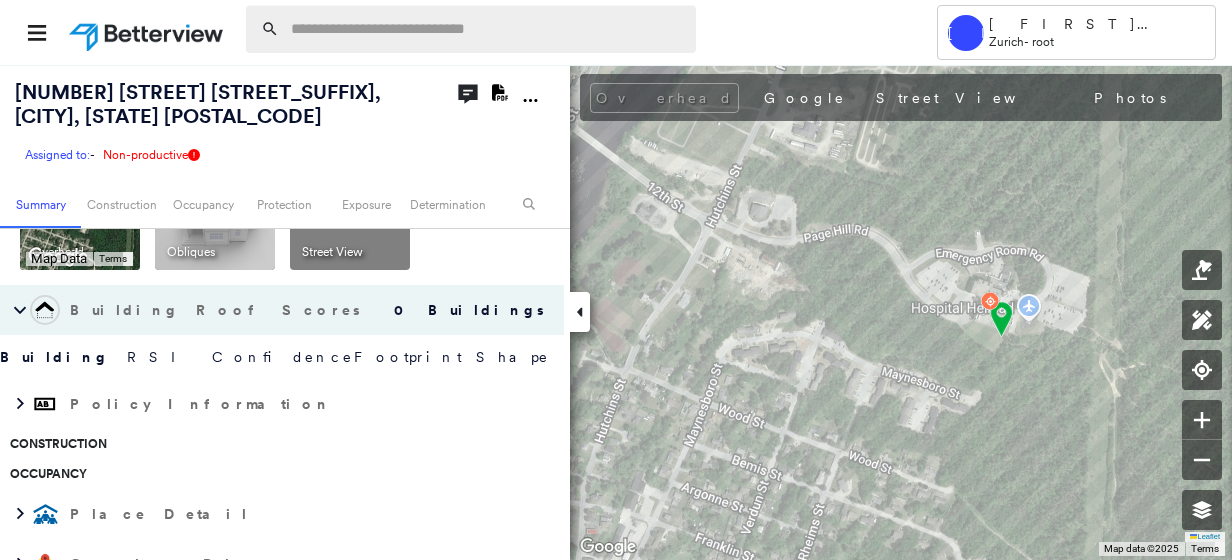click at bounding box center [487, 29] 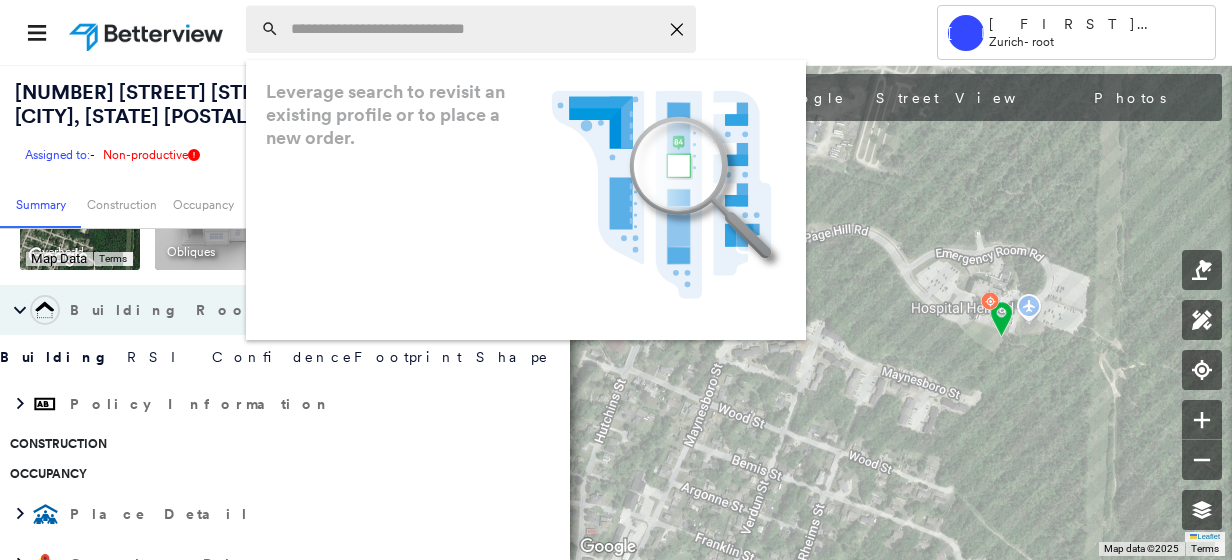 click at bounding box center (474, 29) 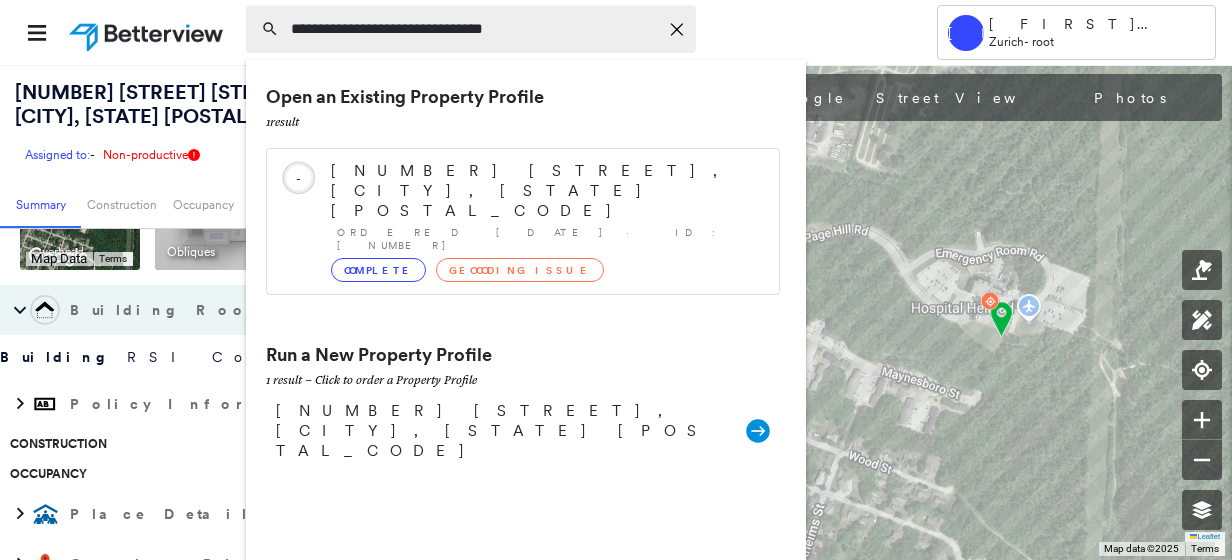 type on "**********" 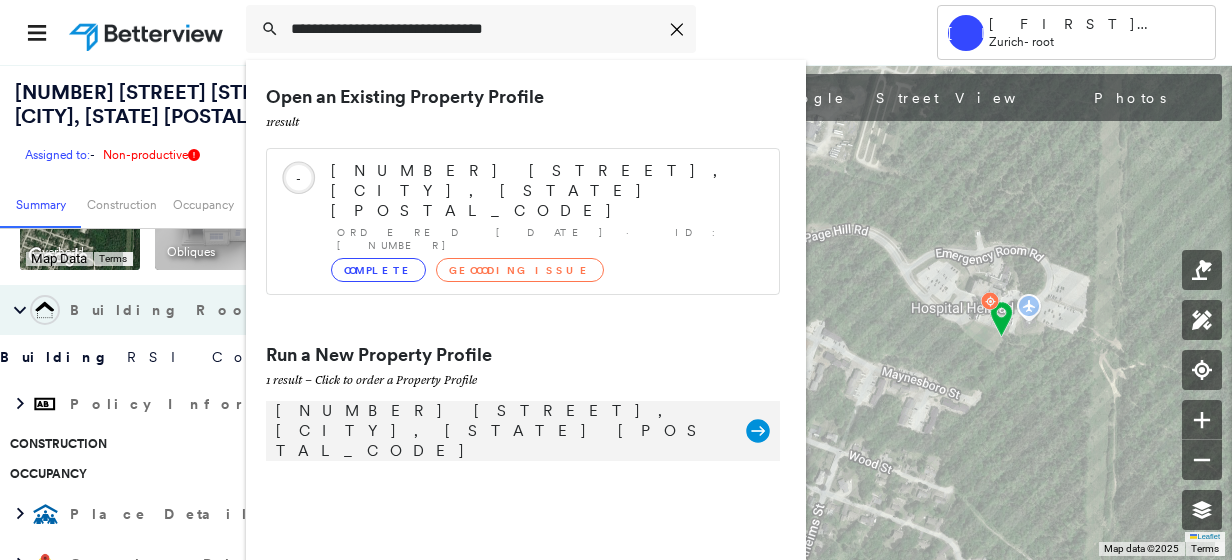 click on "[NUMBER] [STREET], [CITY], [STATE] [POSTAL_CODE]" at bounding box center (501, 431) 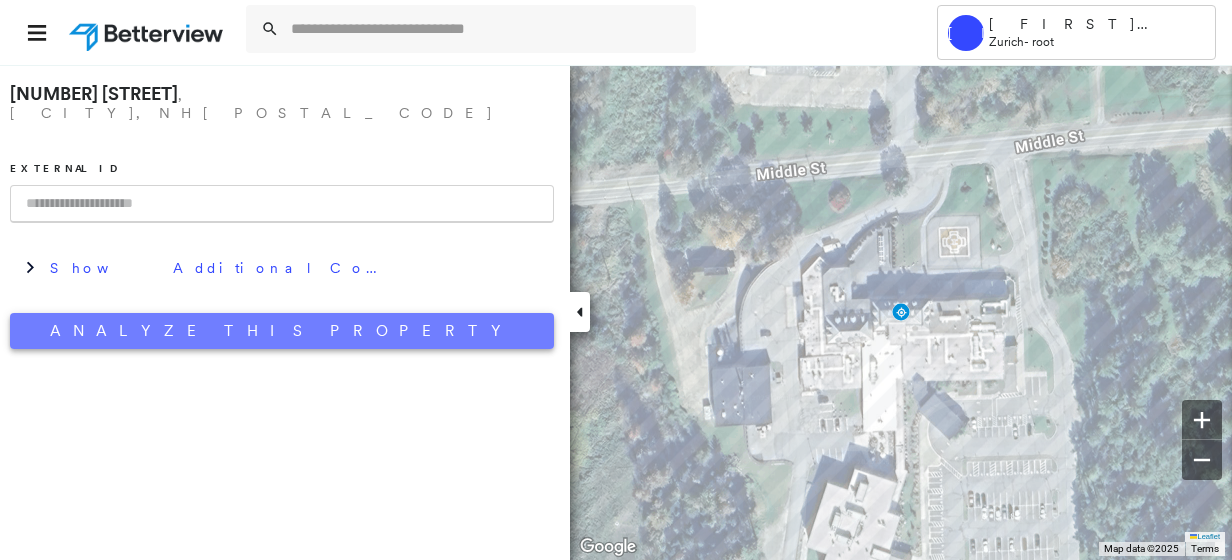 click on "Analyze This Property" at bounding box center (282, 331) 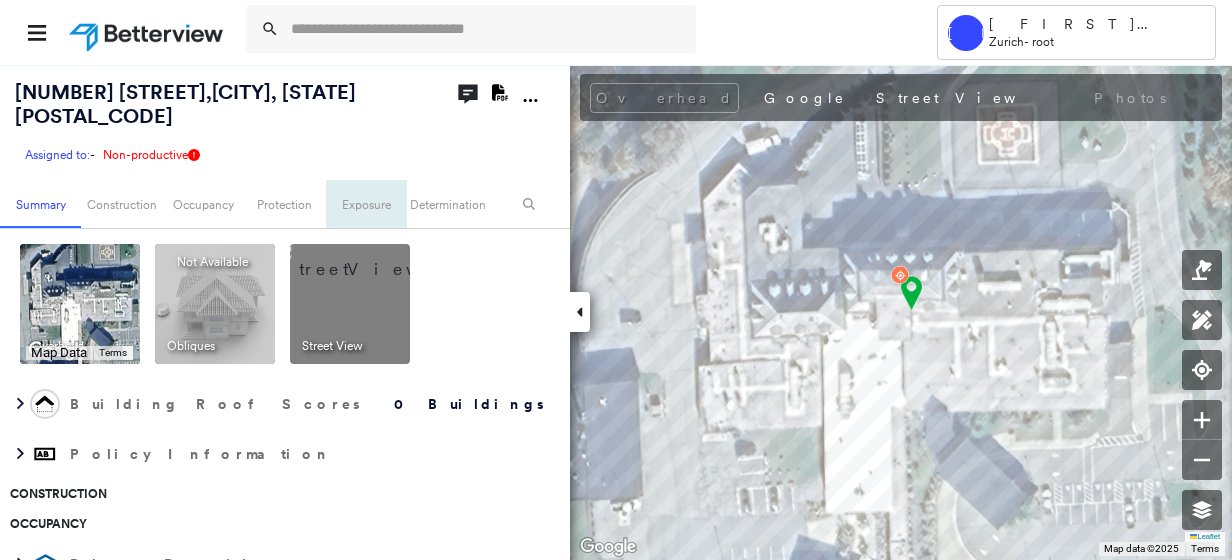 click on "Exposure" at bounding box center [366, 204] 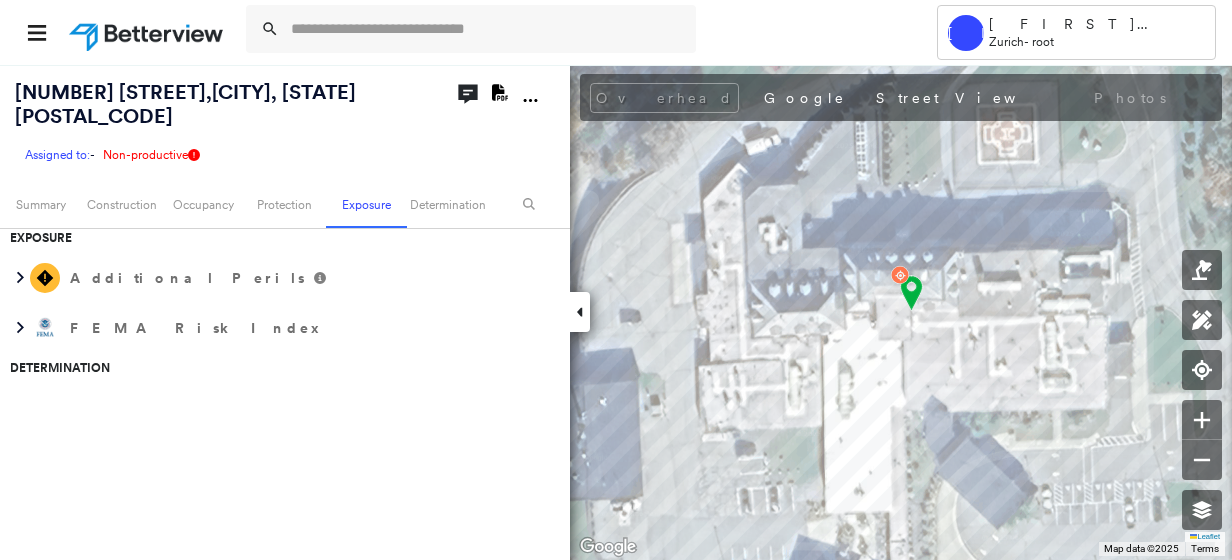 scroll, scrollTop: 601, scrollLeft: 0, axis: vertical 